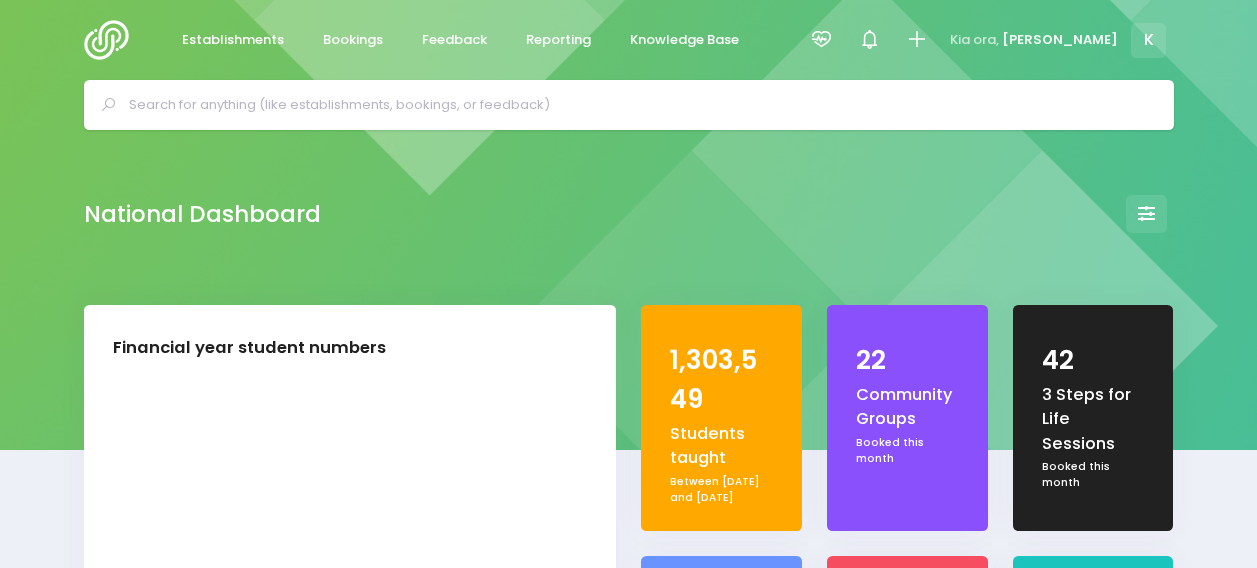 select on "5" 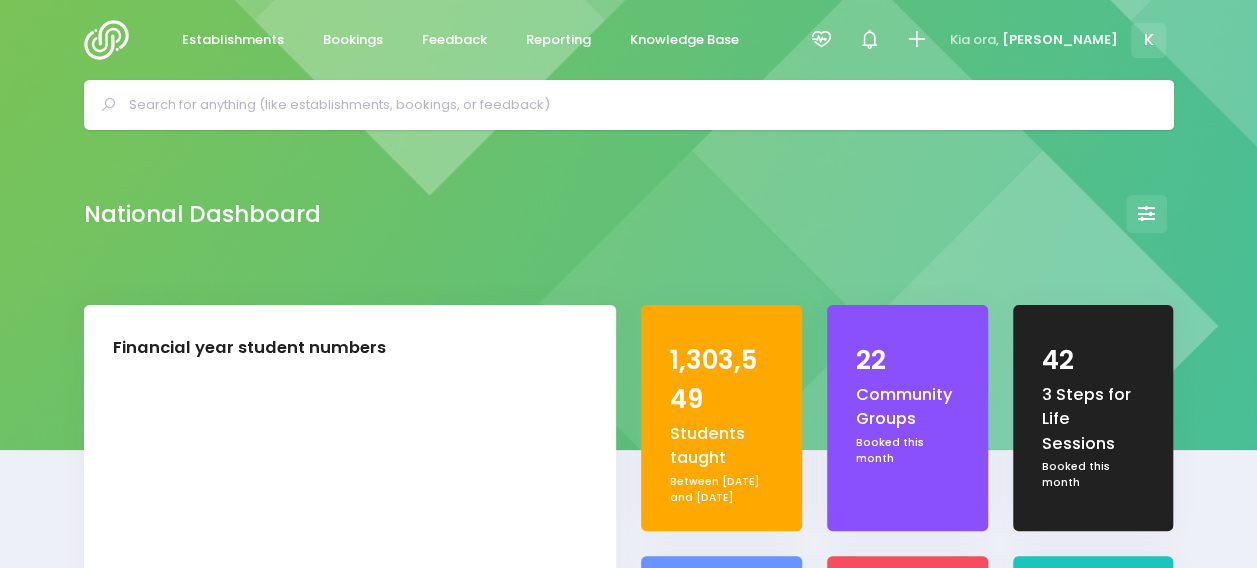 scroll, scrollTop: 16, scrollLeft: 16, axis: both 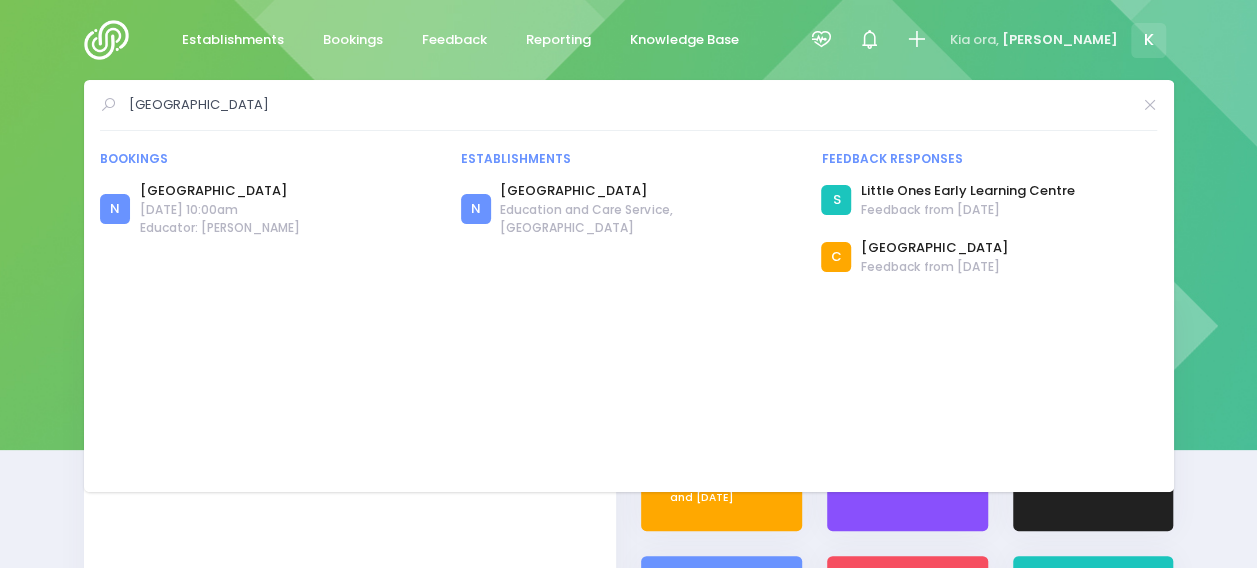 drag, startPoint x: 376, startPoint y: 106, endPoint x: -246, endPoint y: 43, distance: 625.1824 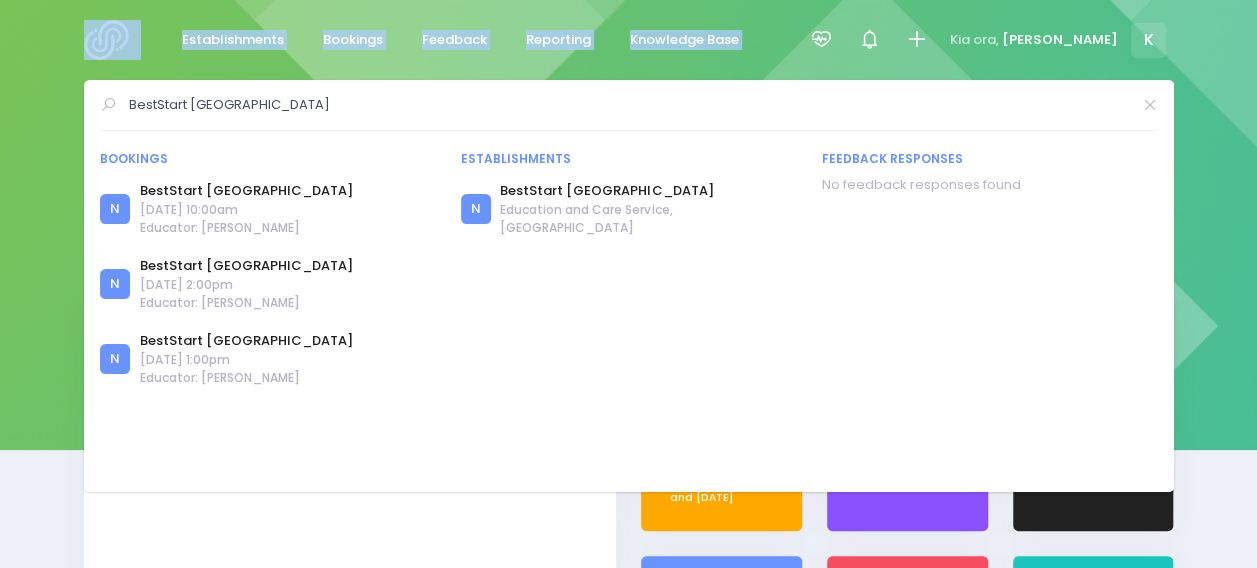 drag, startPoint x: 301, startPoint y: 120, endPoint x: 124, endPoint y: 78, distance: 181.91481 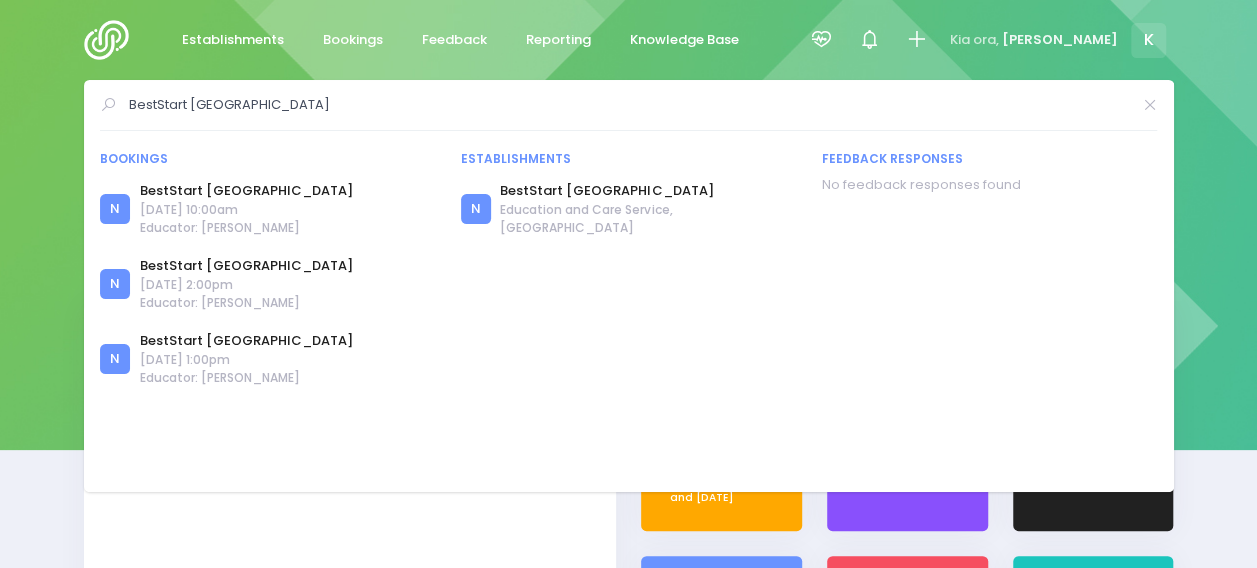 drag, startPoint x: 256, startPoint y: 98, endPoint x: 309, endPoint y: 98, distance: 53 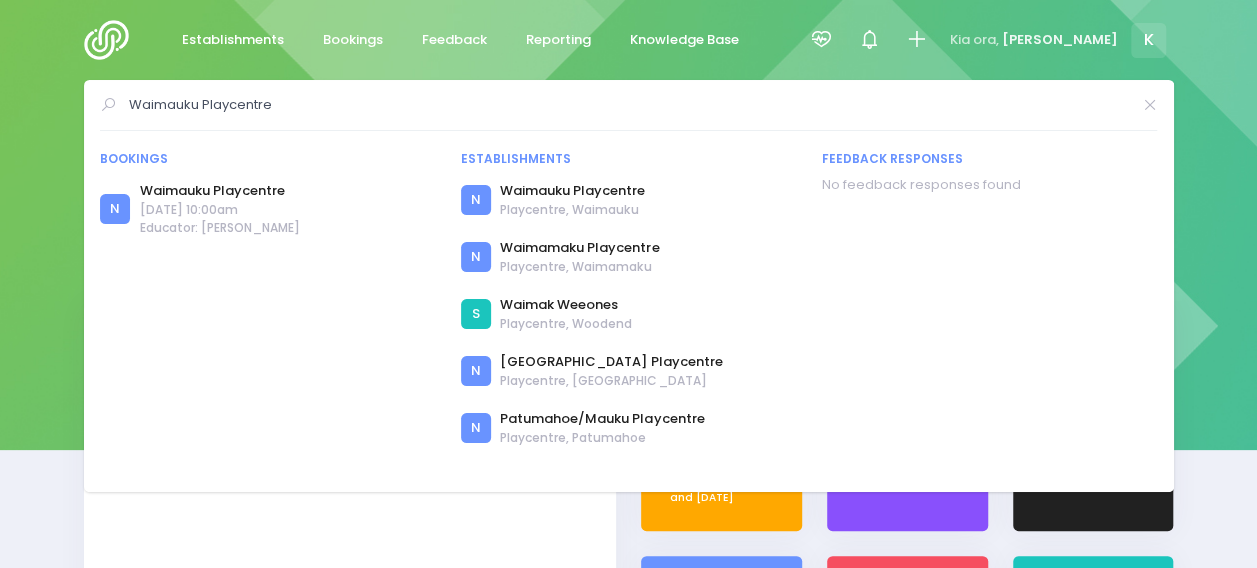 drag, startPoint x: 324, startPoint y: 102, endPoint x: -196, endPoint y: 89, distance: 520.1625 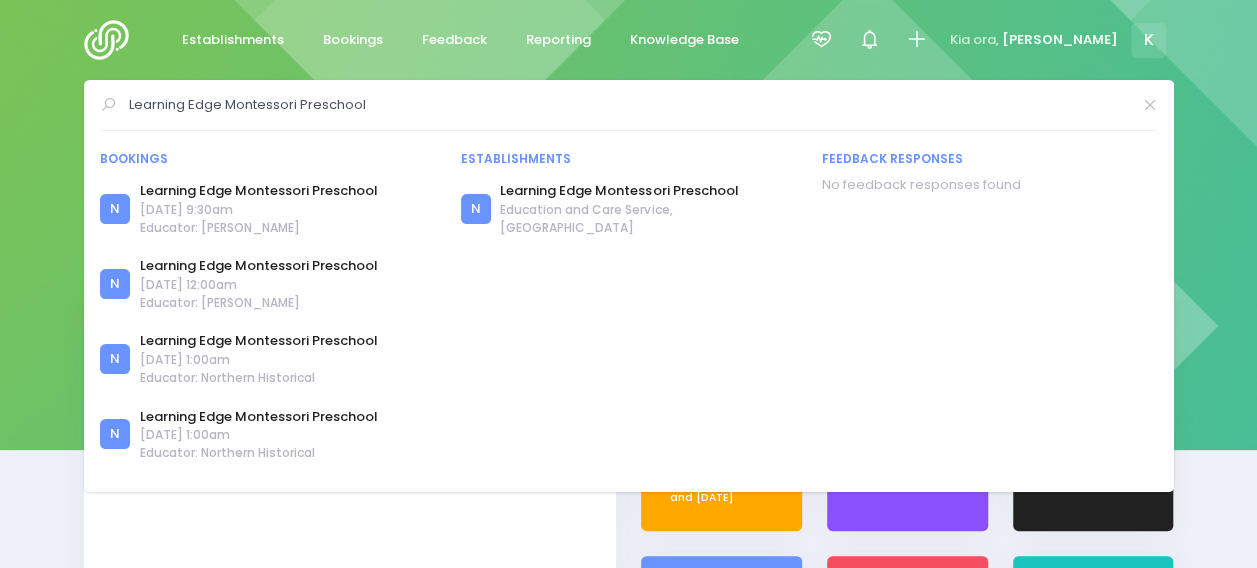 drag, startPoint x: 410, startPoint y: 100, endPoint x: -242, endPoint y: 74, distance: 652.5182 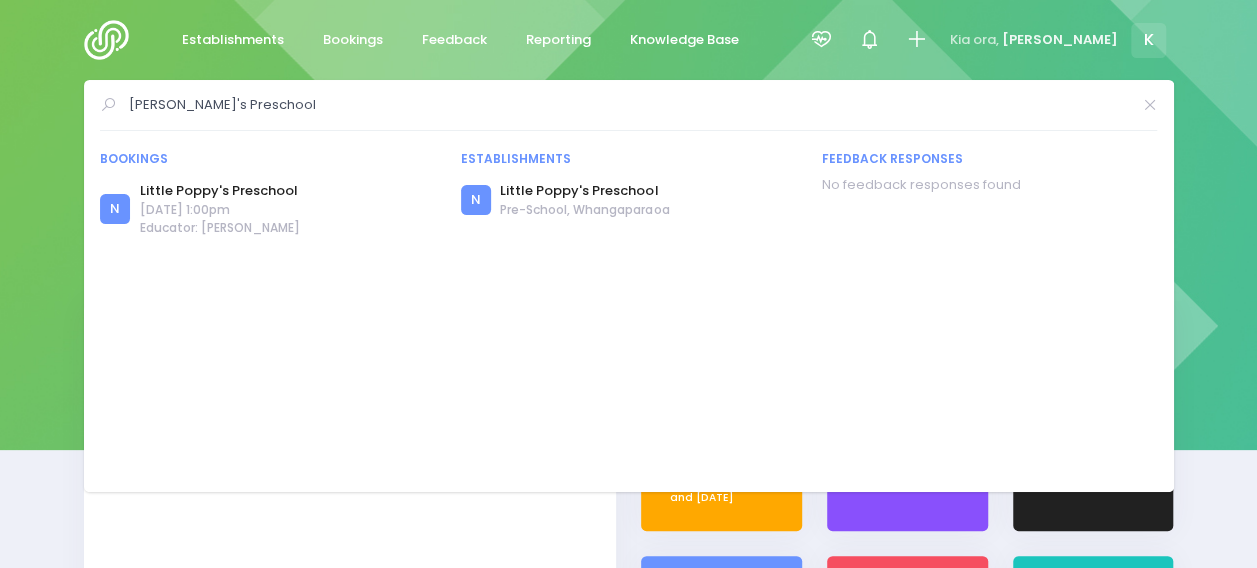 drag, startPoint x: 282, startPoint y: 100, endPoint x: -419, endPoint y: 75, distance: 701.4457 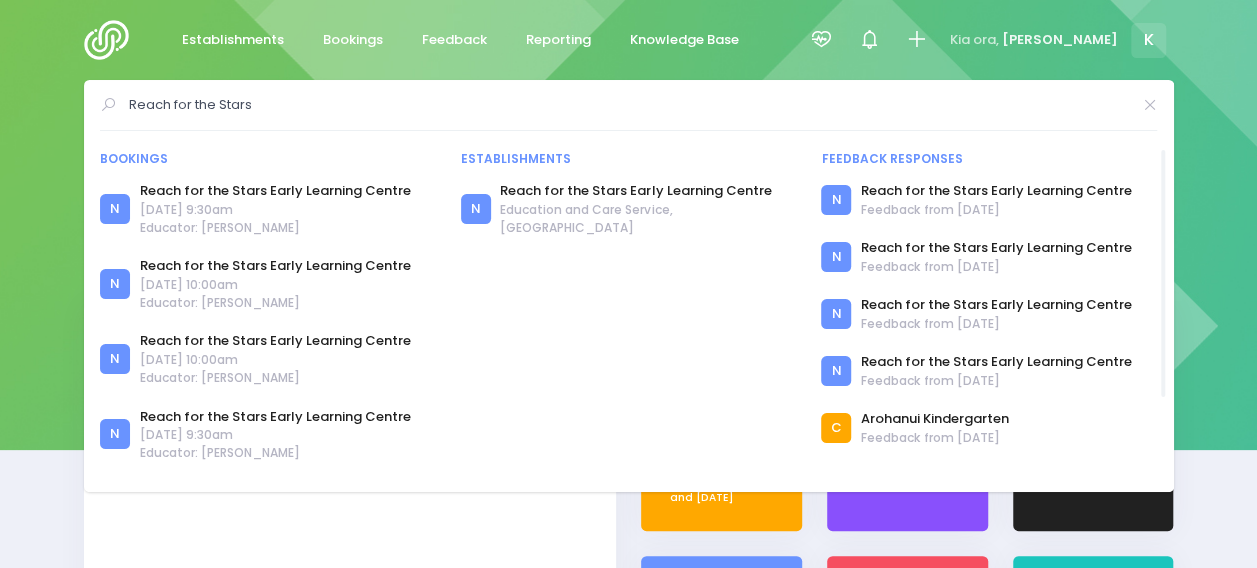 drag, startPoint x: 318, startPoint y: 97, endPoint x: -394, endPoint y: 48, distance: 713.6841 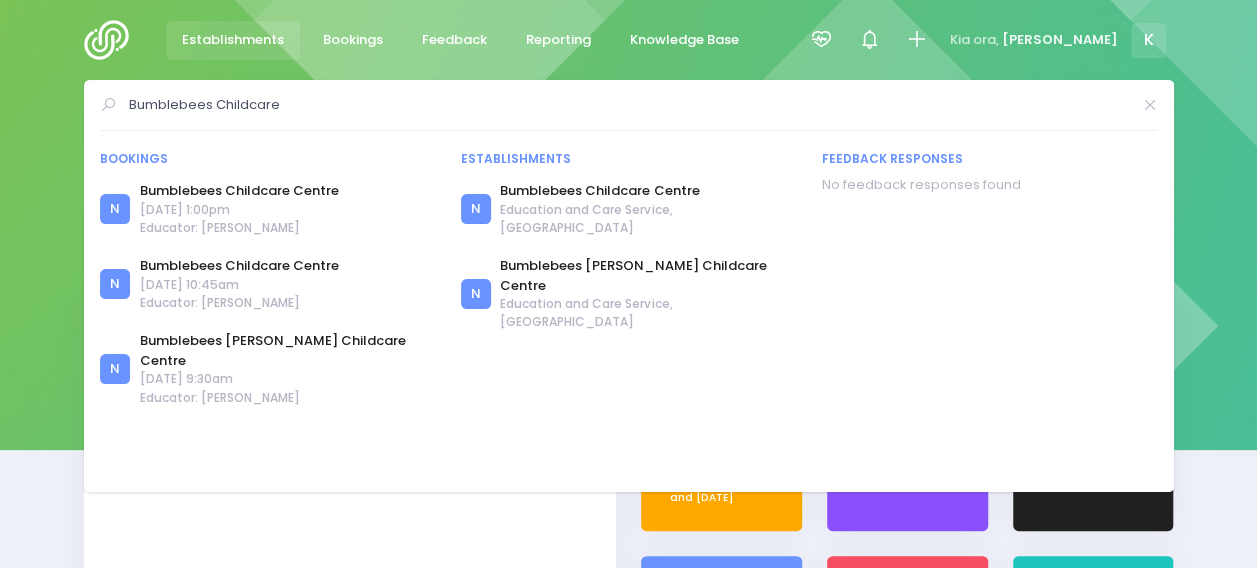 drag, startPoint x: 314, startPoint y: 112, endPoint x: 172, endPoint y: 52, distance: 154.15576 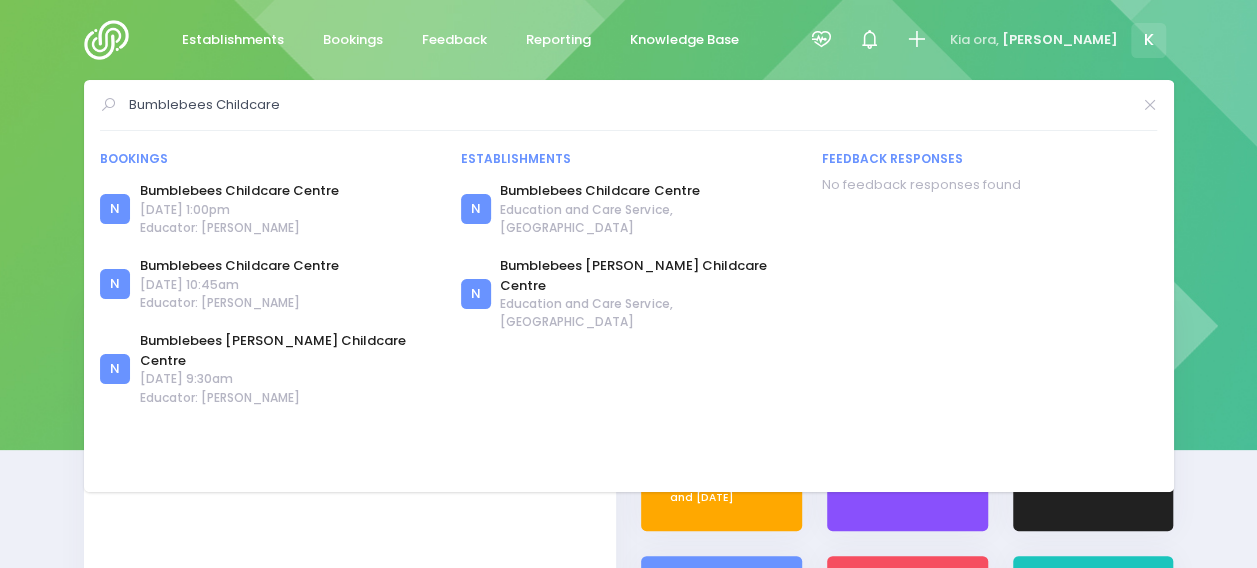 paste on "Home Grown Kids" 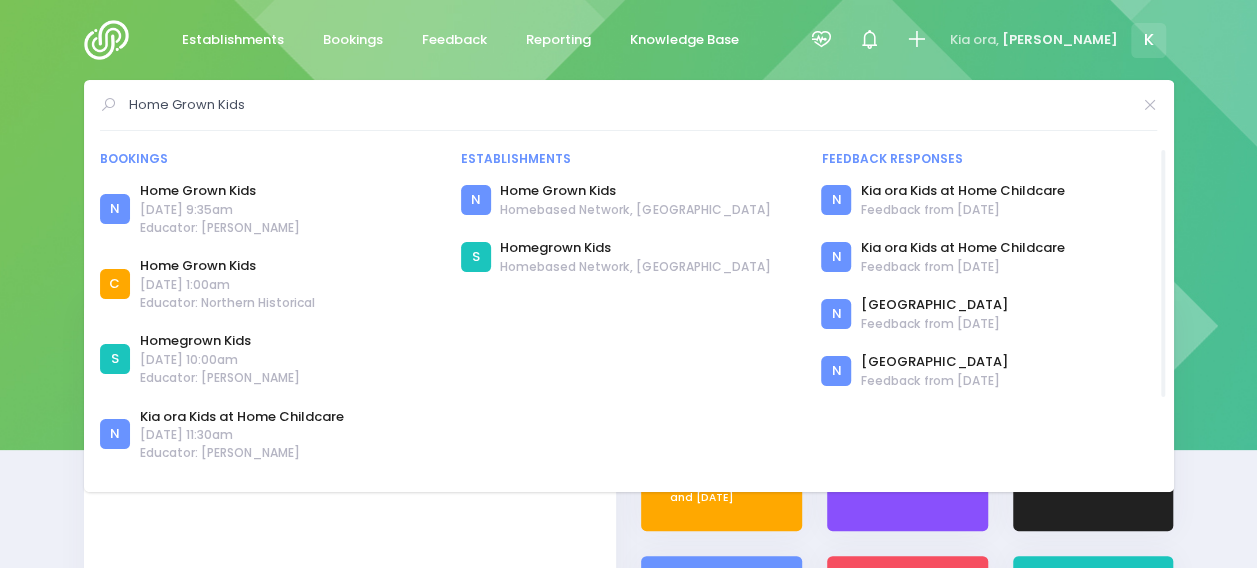 drag, startPoint x: 339, startPoint y: 102, endPoint x: -424, endPoint y: 21, distance: 767.2874 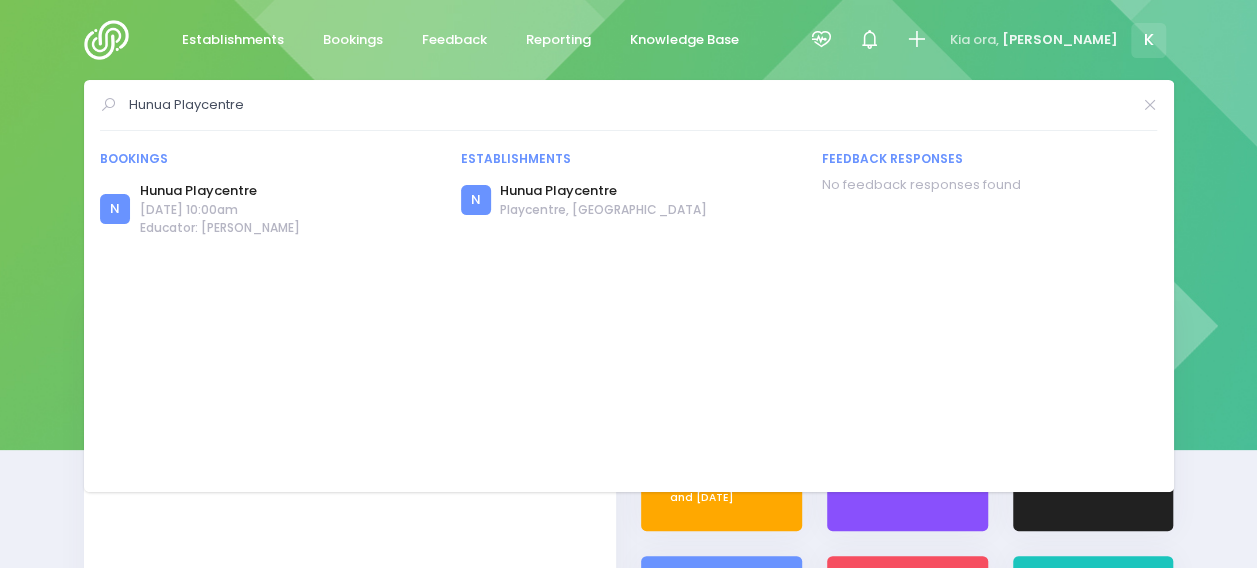 drag, startPoint x: 276, startPoint y: 116, endPoint x: -244, endPoint y: 74, distance: 521.6934 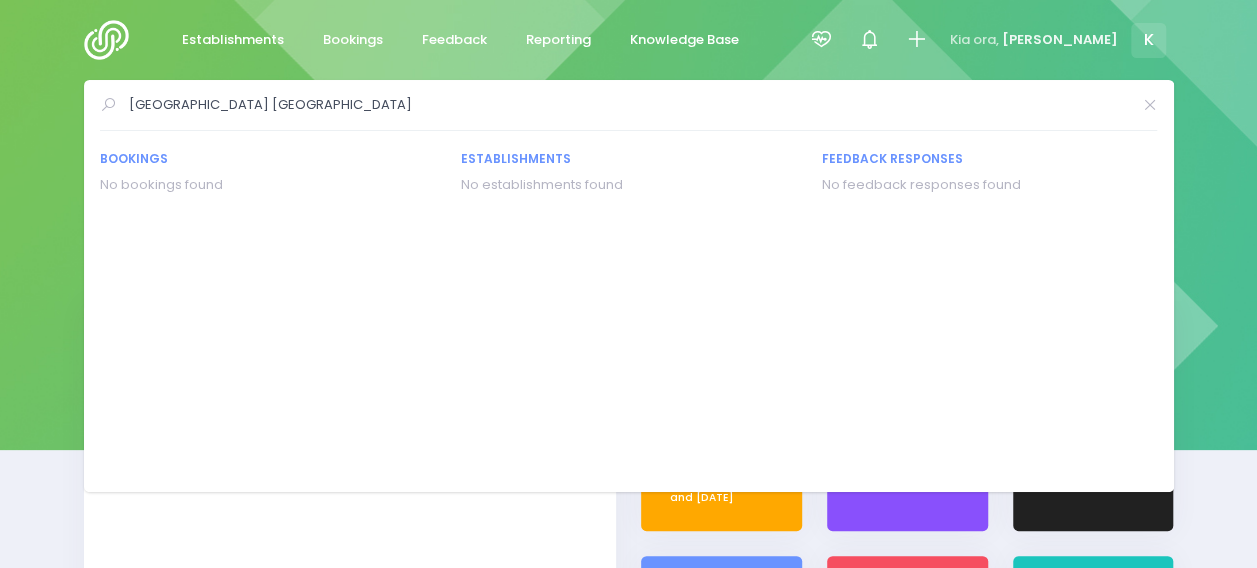 drag, startPoint x: 318, startPoint y: 106, endPoint x: -328, endPoint y: 86, distance: 646.3095 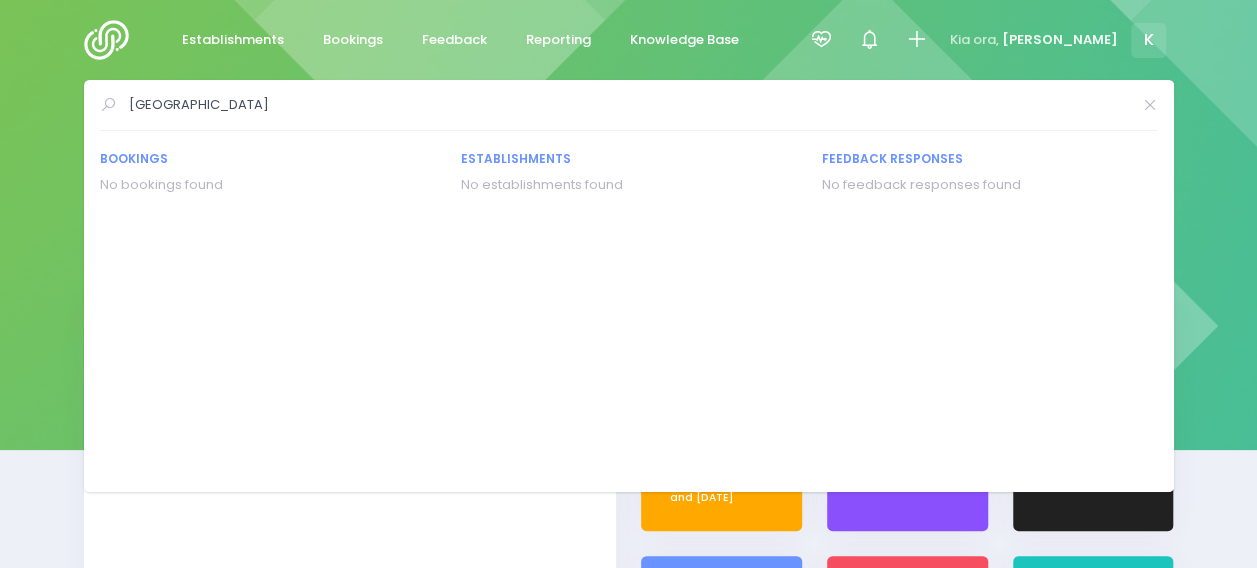 drag, startPoint x: 436, startPoint y: 109, endPoint x: -396, endPoint y: 98, distance: 832.0727 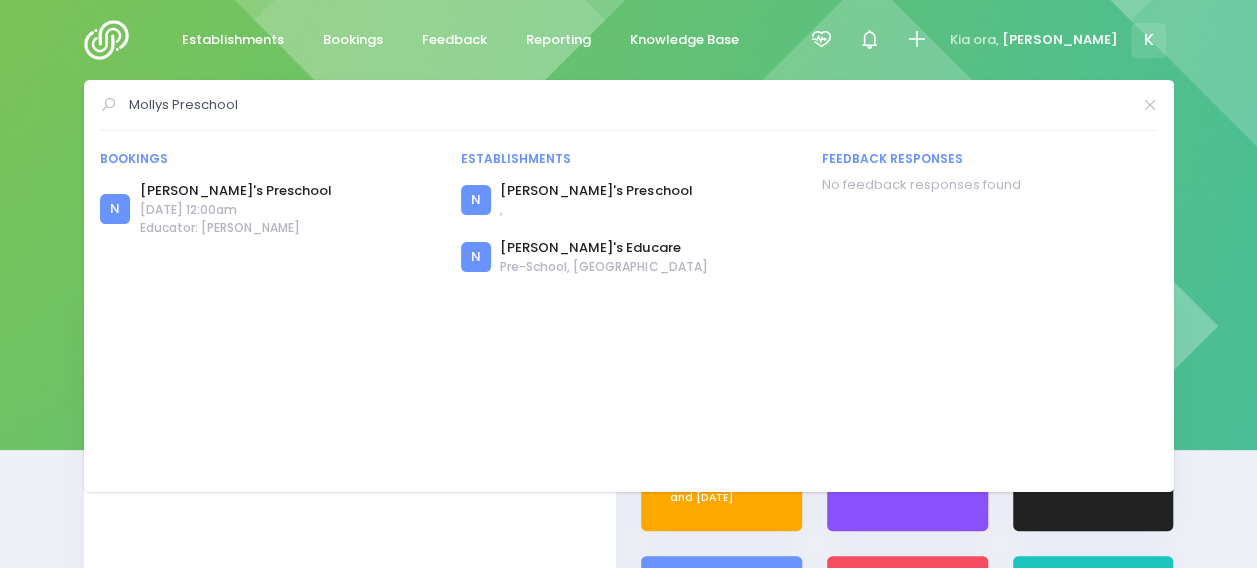 drag, startPoint x: 148, startPoint y: 123, endPoint x: -307, endPoint y: 124, distance: 455.0011 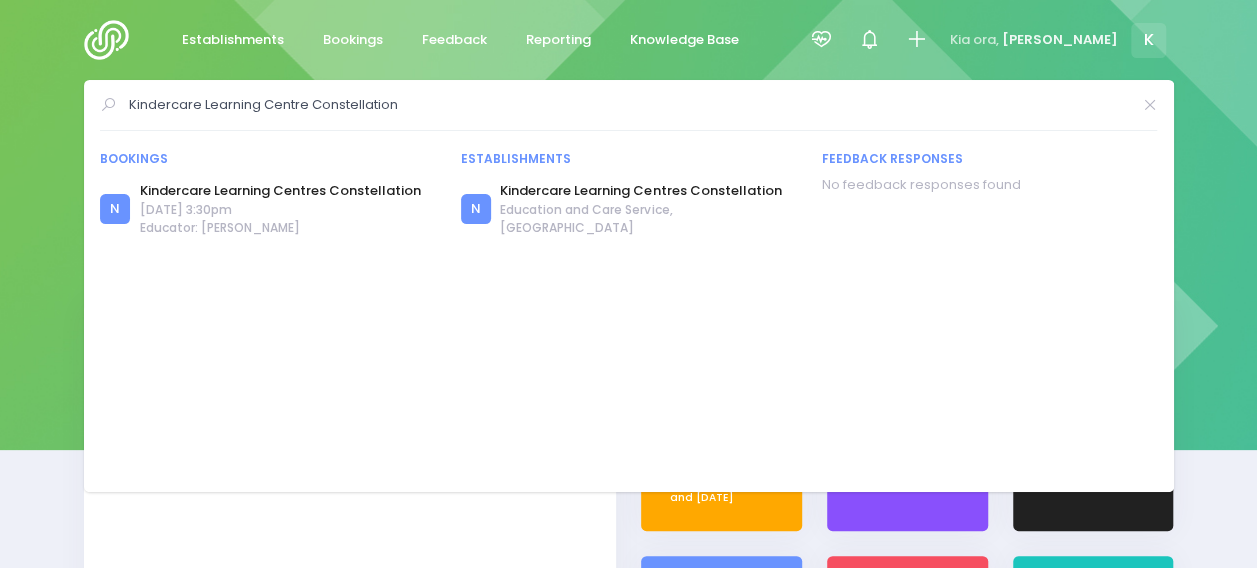 drag, startPoint x: 441, startPoint y: 99, endPoint x: 154, endPoint y: 112, distance: 287.29428 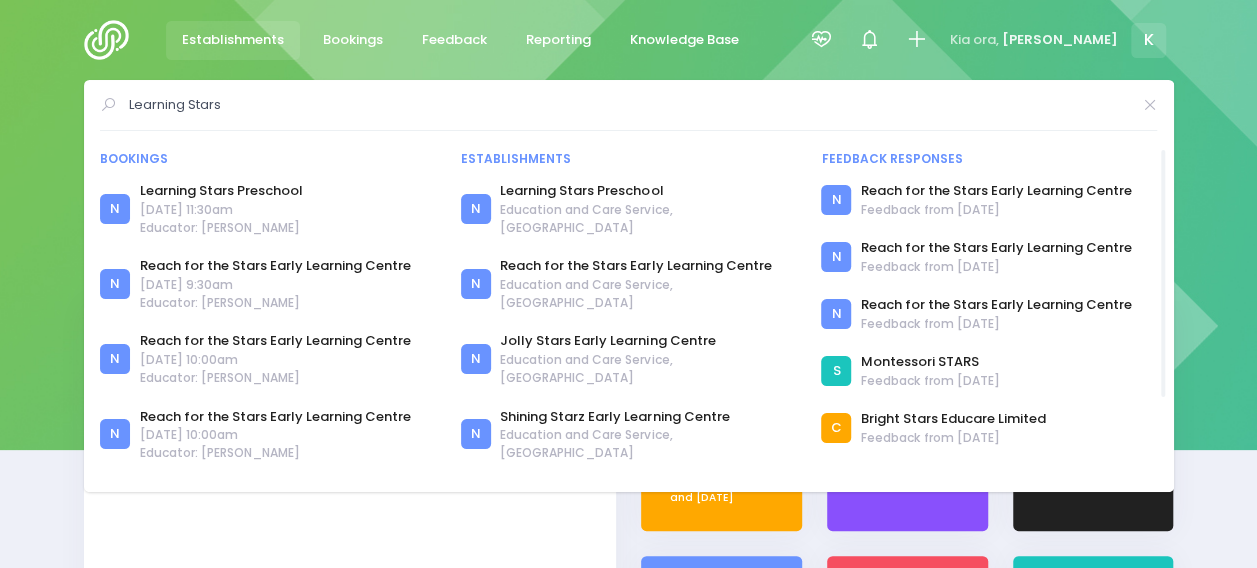 drag, startPoint x: 262, startPoint y: 92, endPoint x: 212, endPoint y: 37, distance: 74.330345 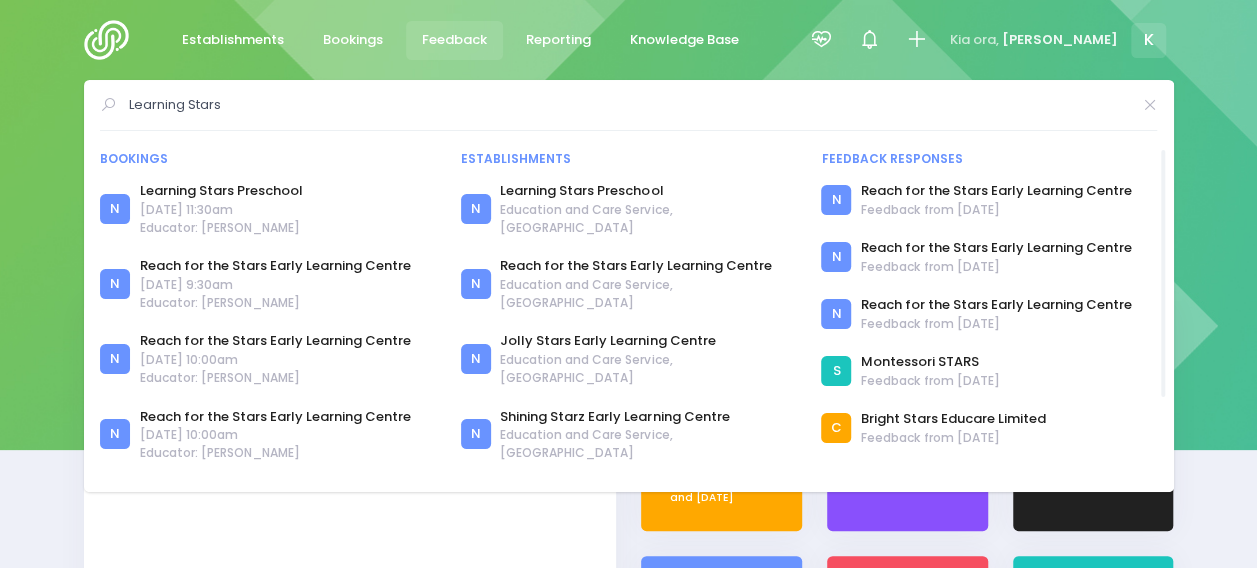 paste on "Chrysalis Early Learning Centre" 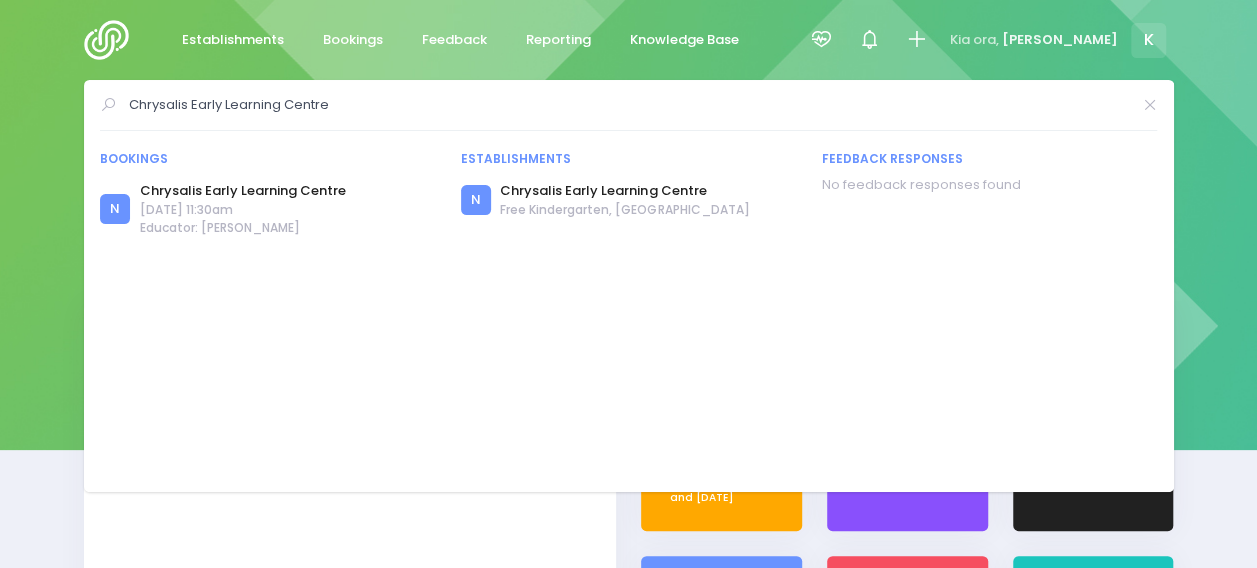type on "Chrysalis Early Learning Centre" 